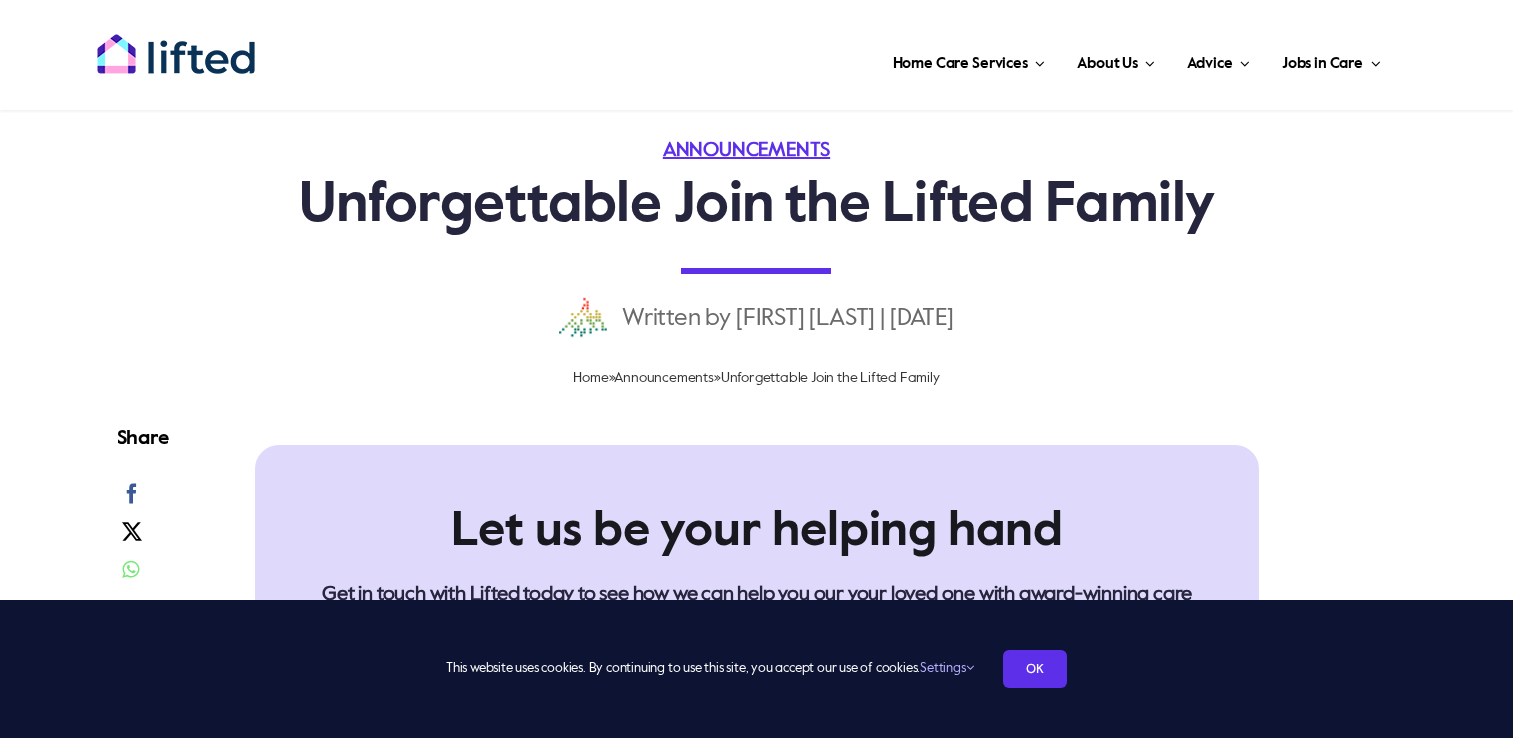 scroll, scrollTop: 0, scrollLeft: 0, axis: both 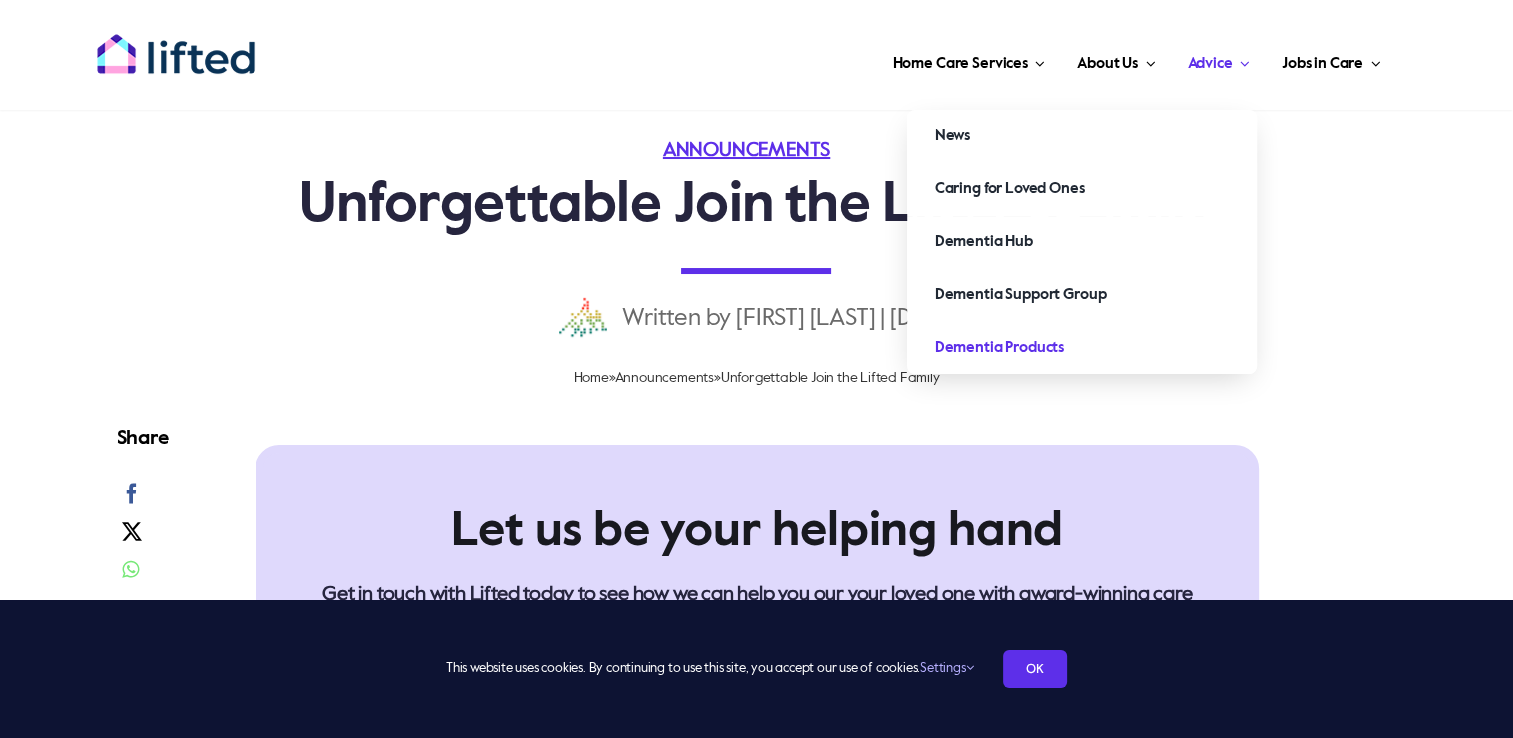 click on "Dementia Products" at bounding box center (999, 348) 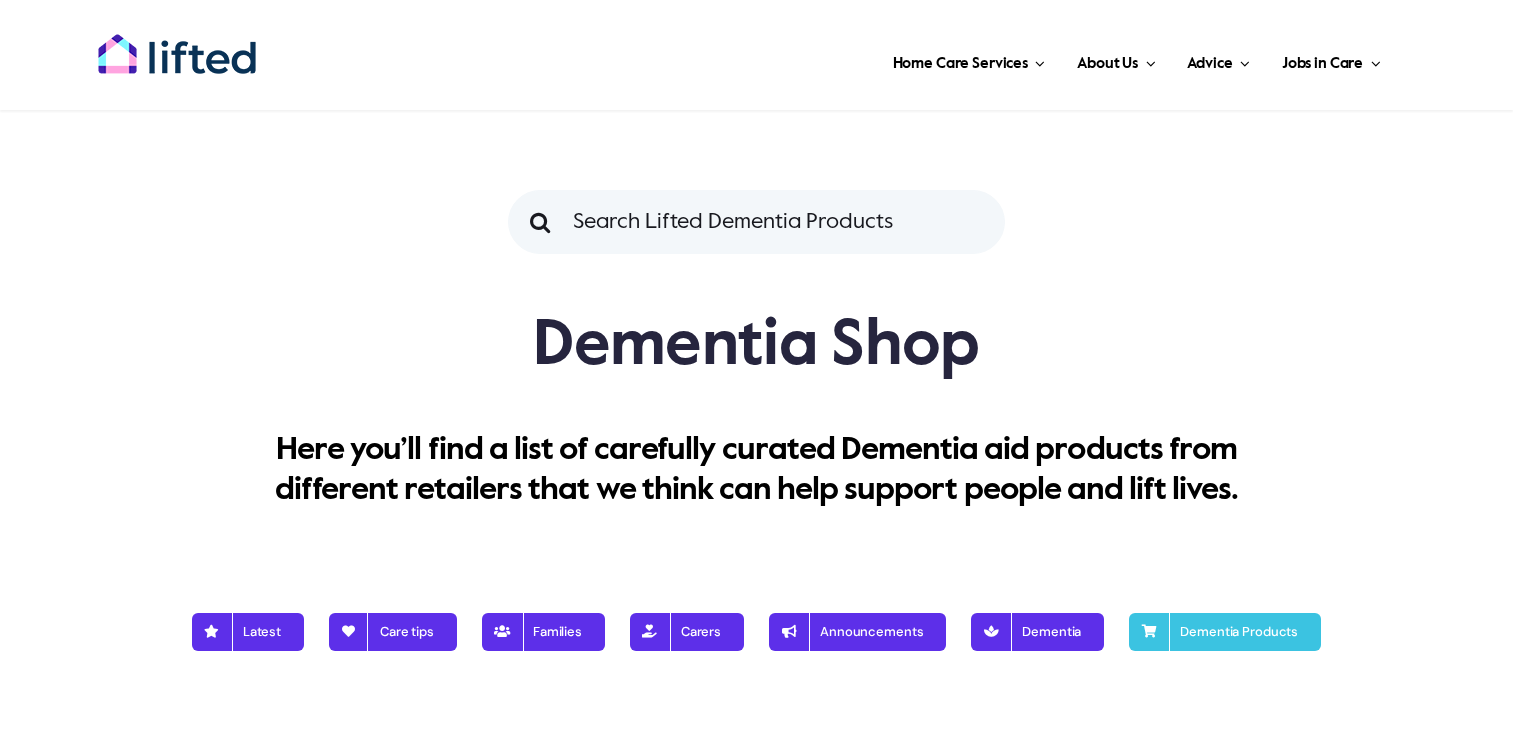 scroll, scrollTop: 0, scrollLeft: 0, axis: both 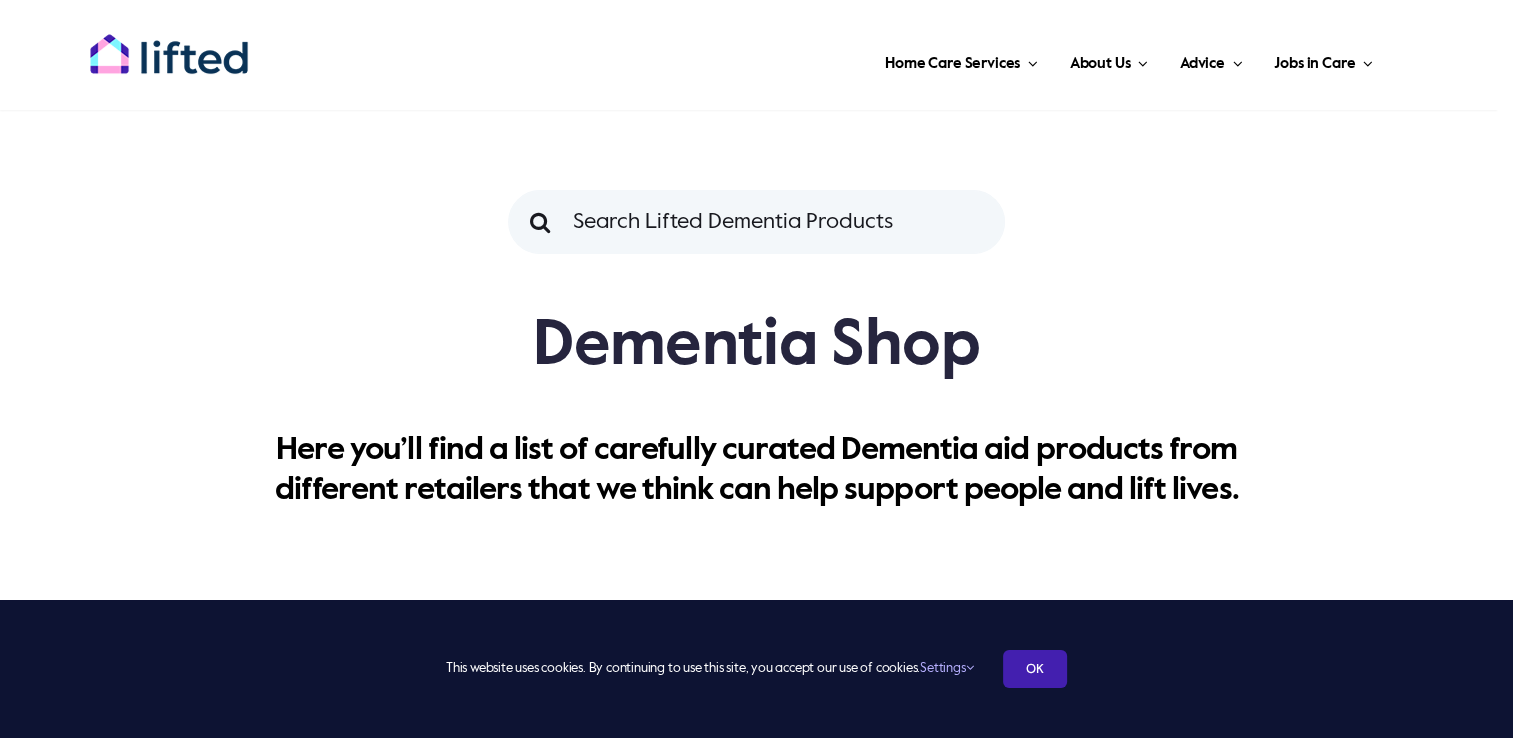 click on "OK" at bounding box center (1035, 669) 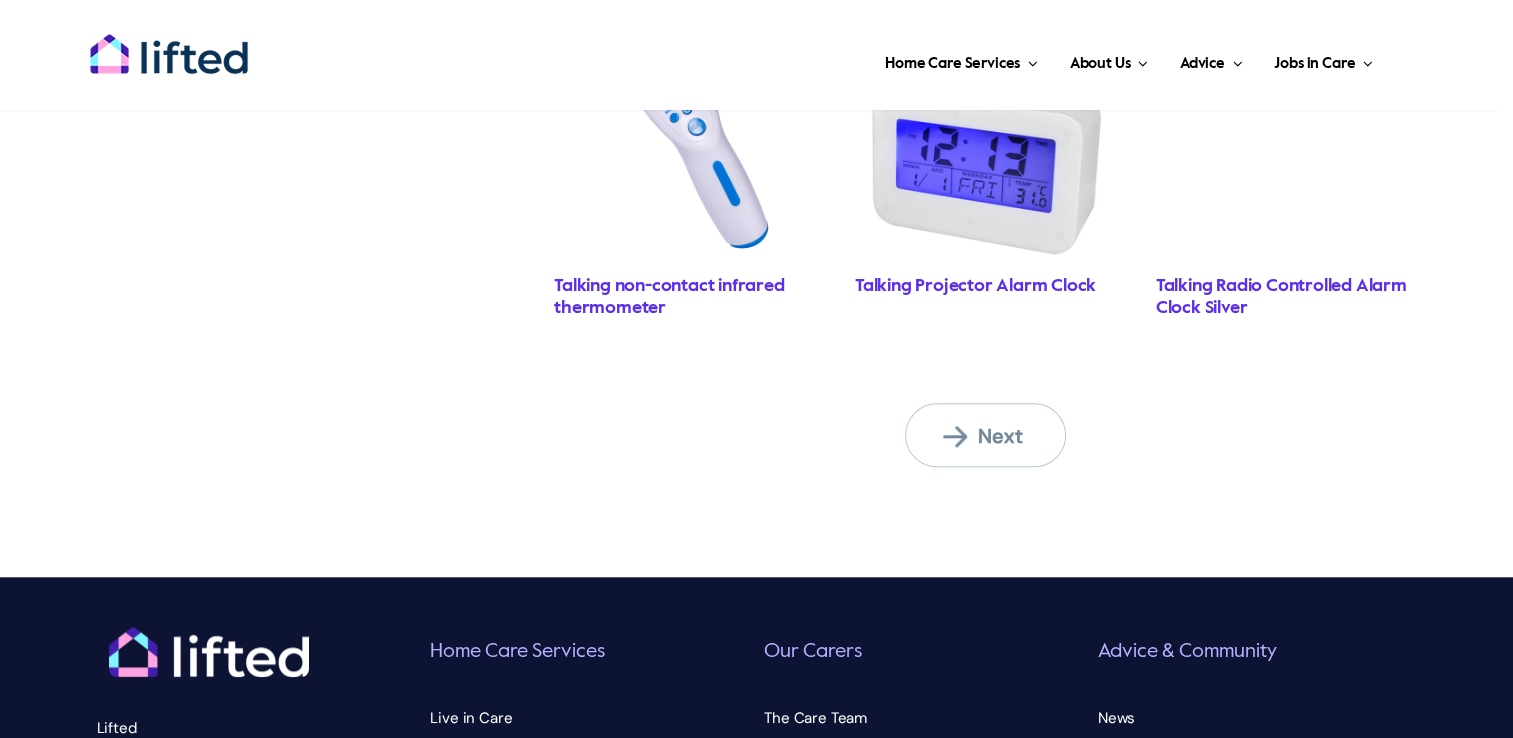 scroll, scrollTop: 1900, scrollLeft: 0, axis: vertical 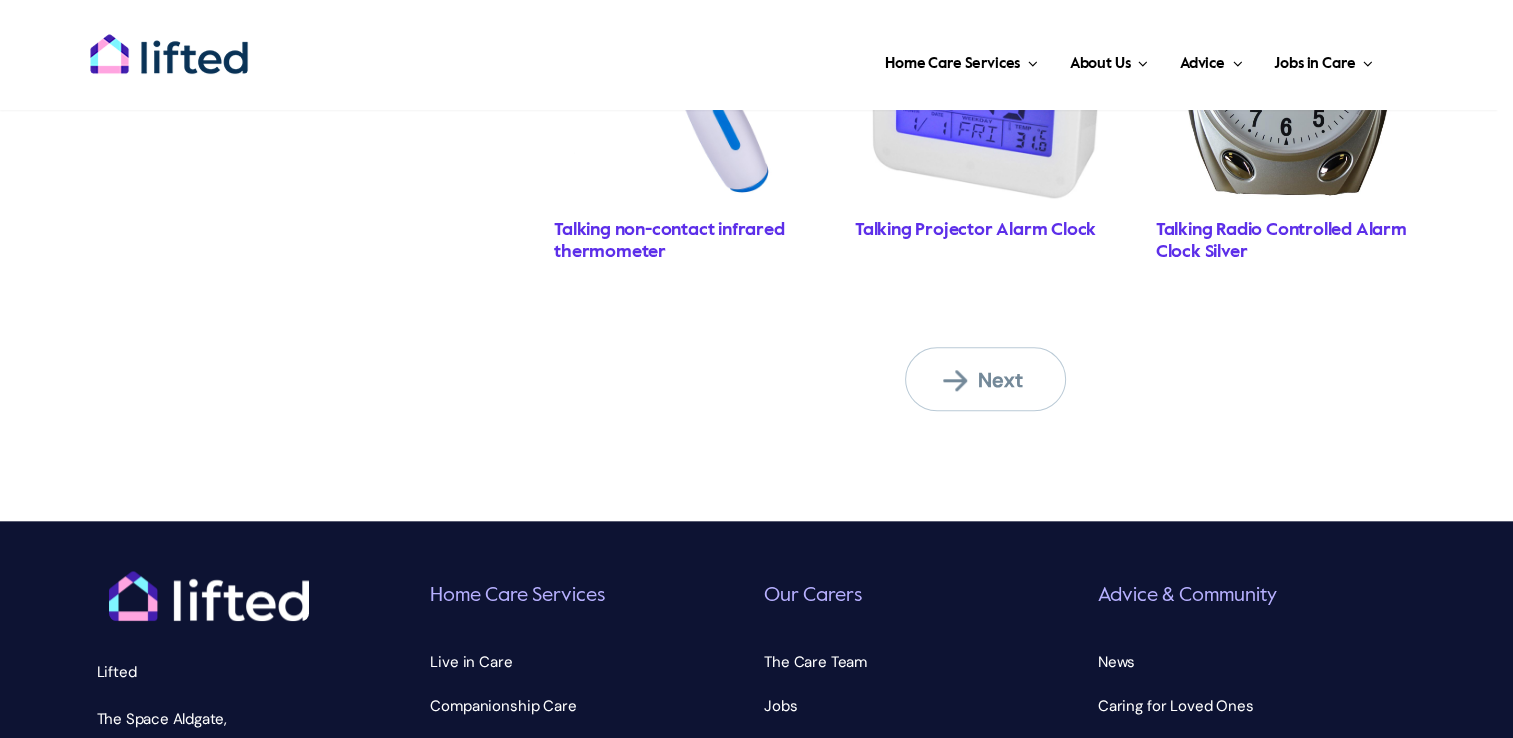 click on "Next" at bounding box center [998, 380] 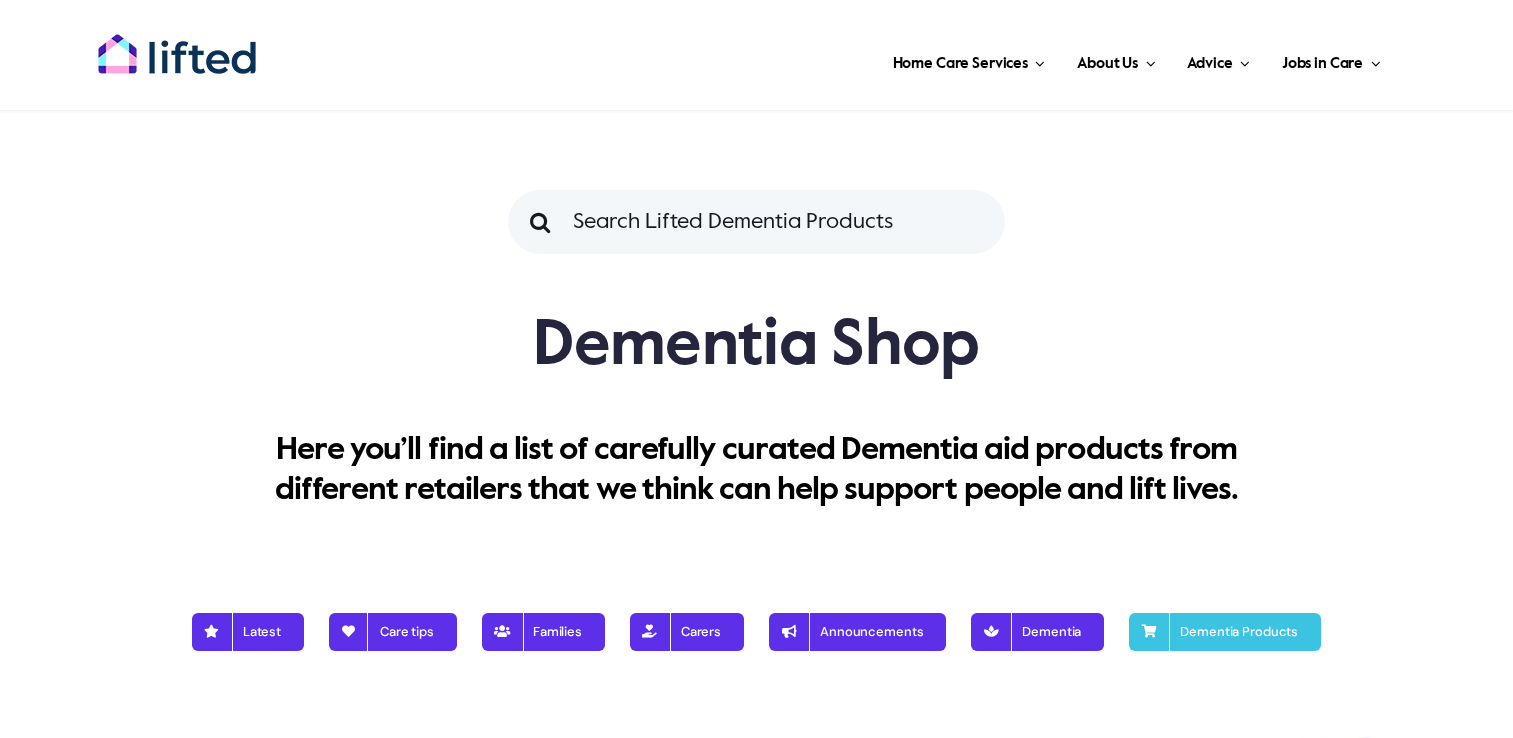 scroll, scrollTop: 0, scrollLeft: 0, axis: both 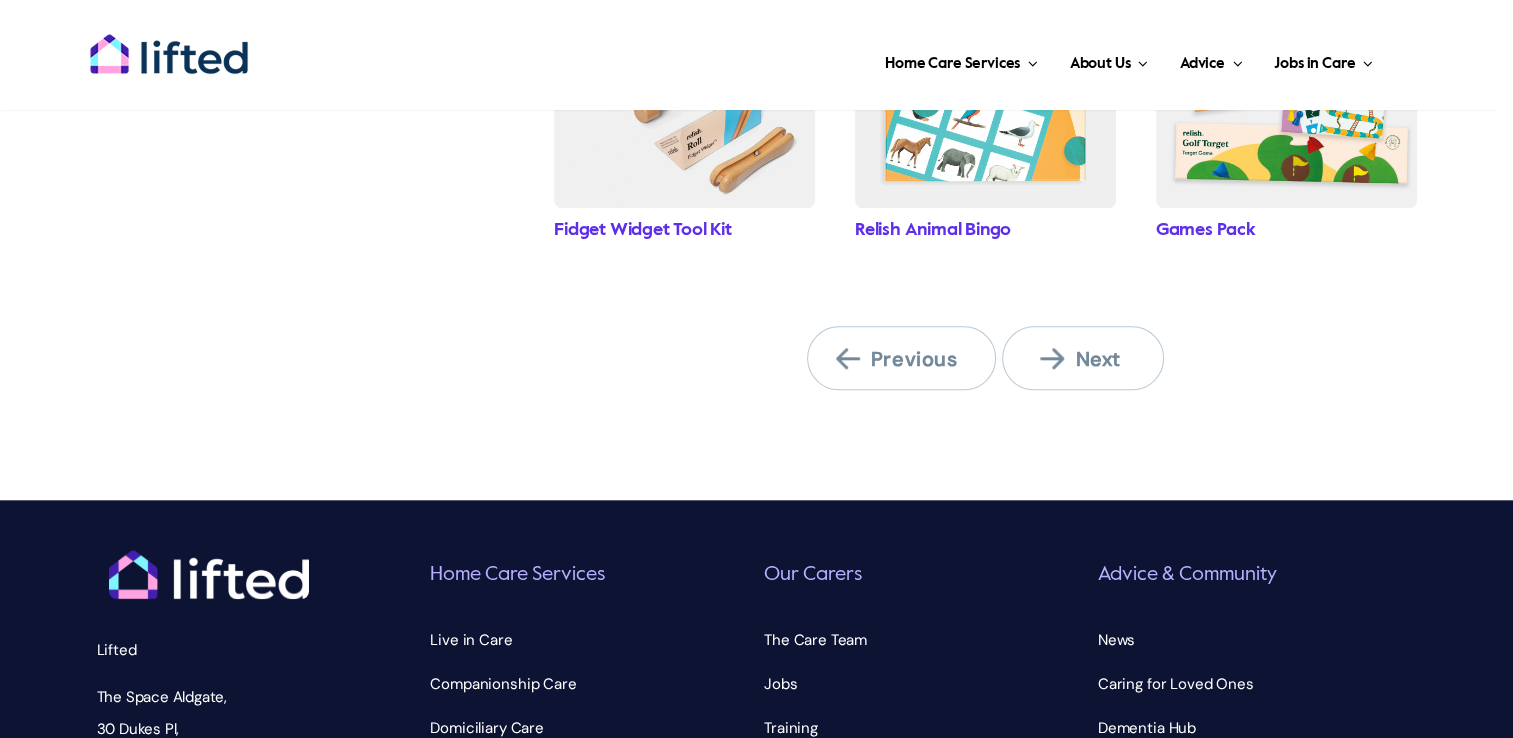 click on "Next" at bounding box center [1095, 359] 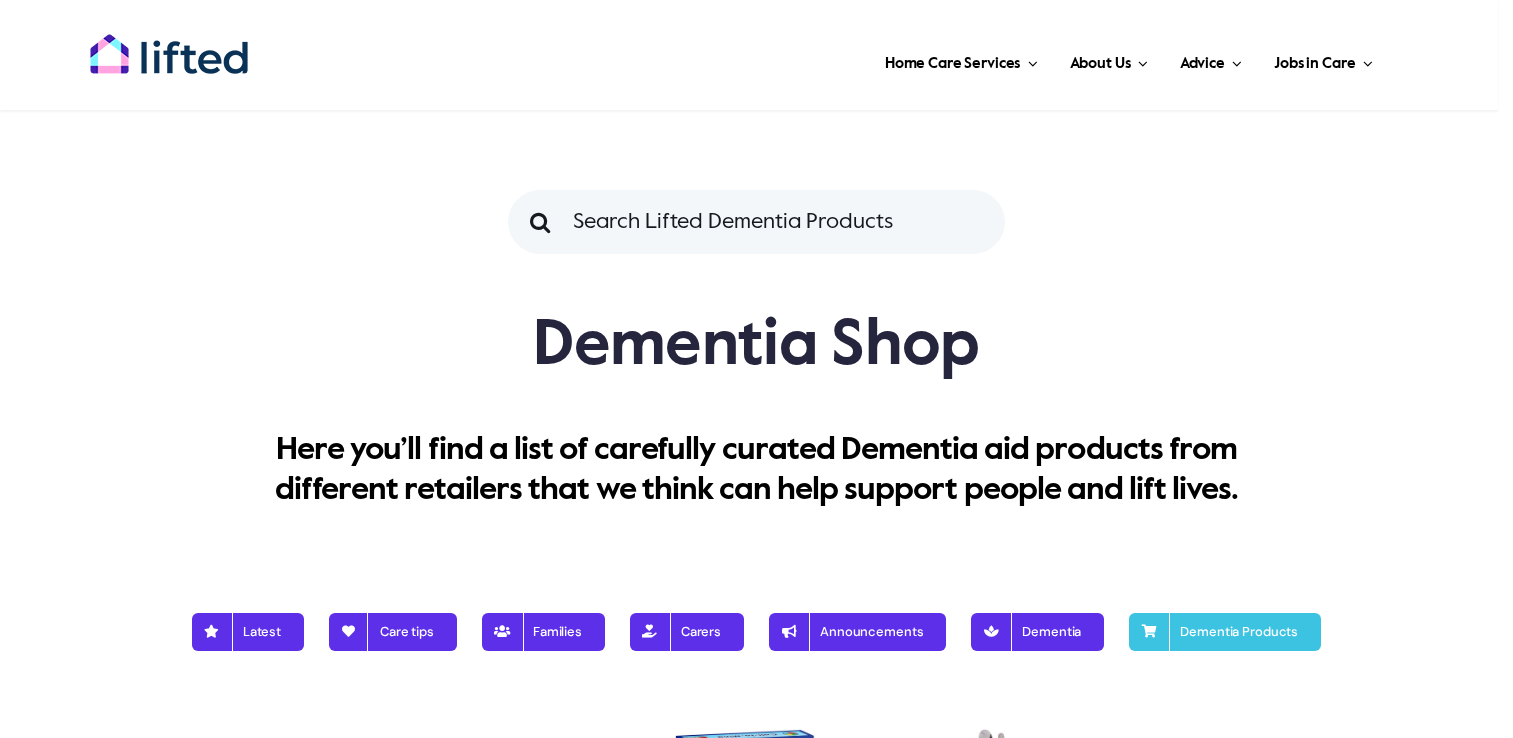 scroll, scrollTop: 0, scrollLeft: 0, axis: both 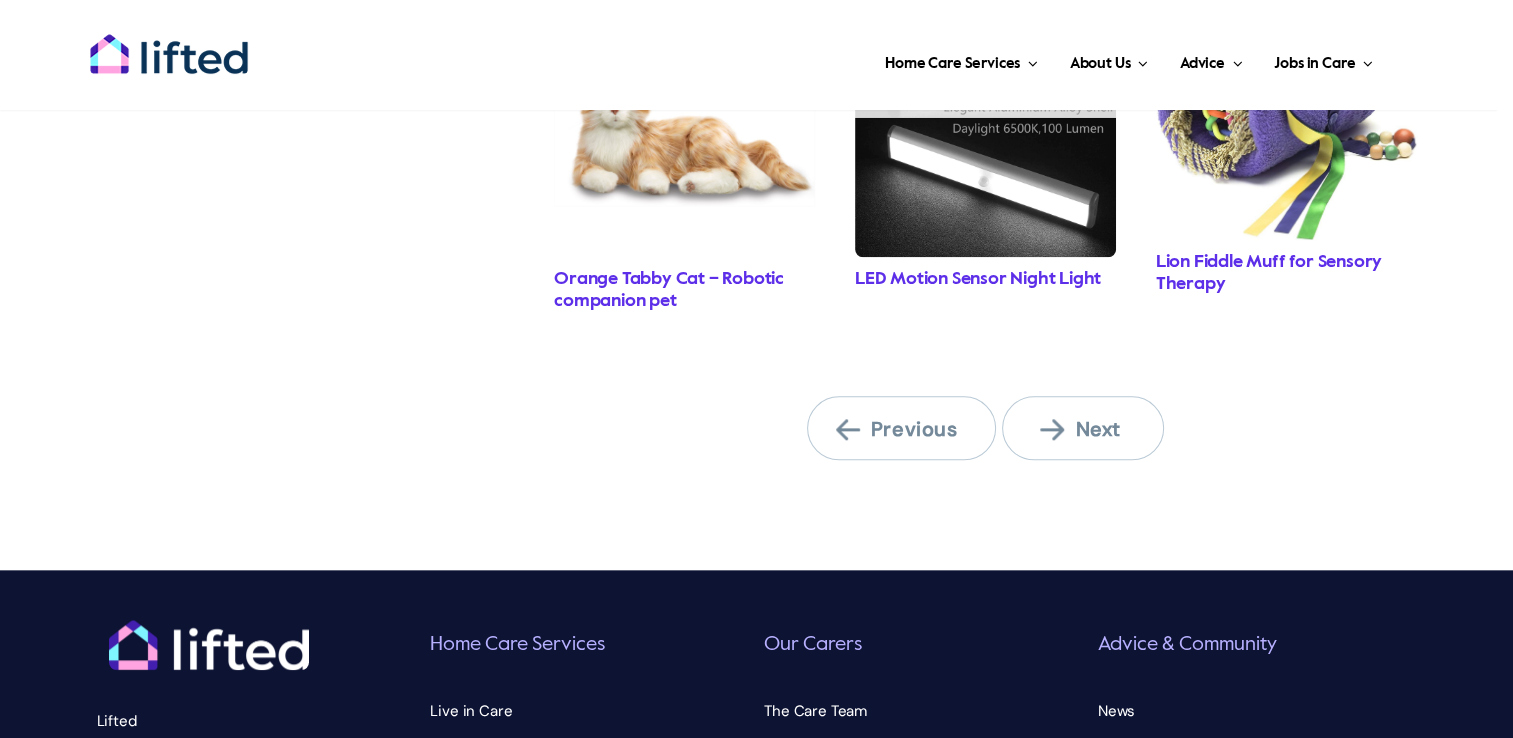 click on "Next" at bounding box center (1095, 429) 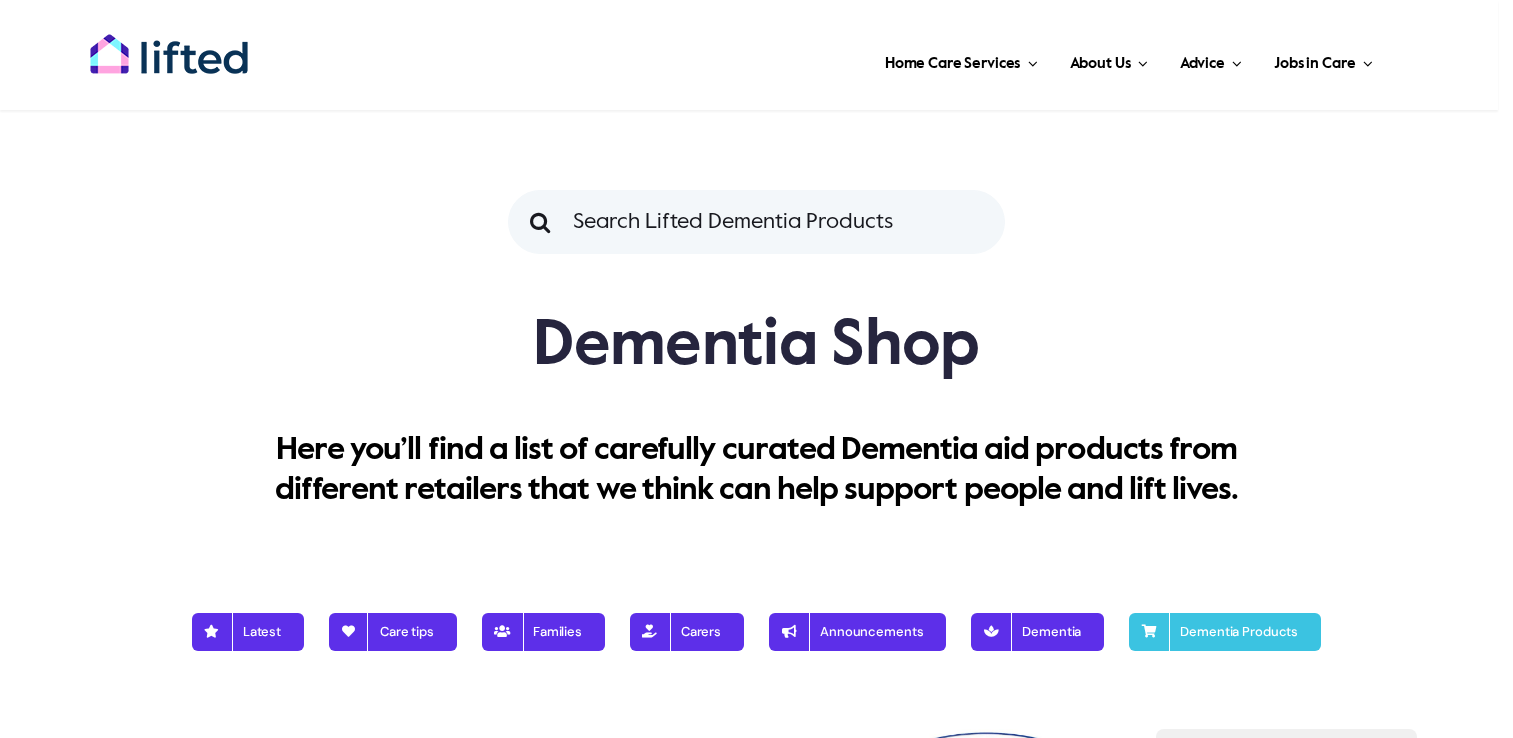 scroll, scrollTop: 0, scrollLeft: 0, axis: both 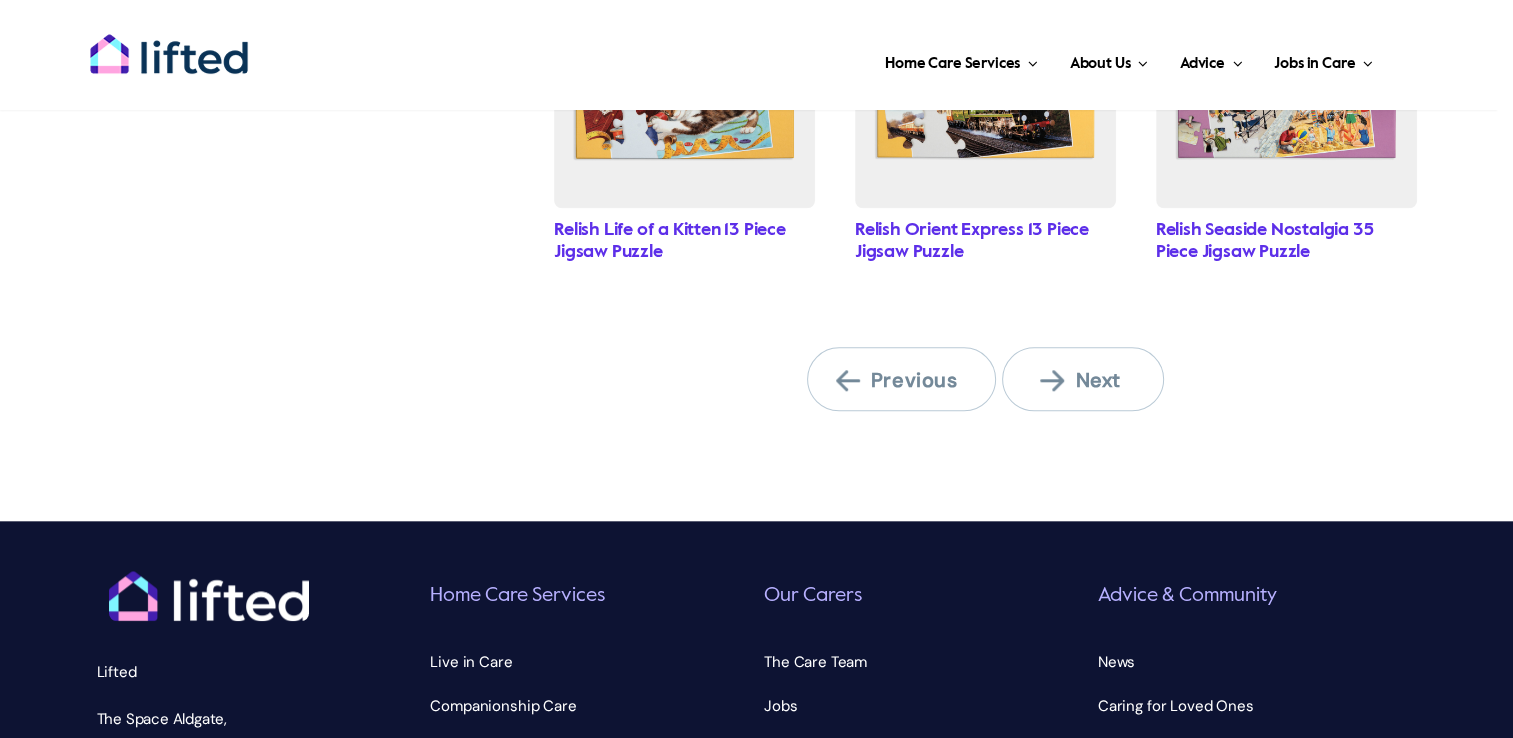 click on "Next" at bounding box center (1095, 380) 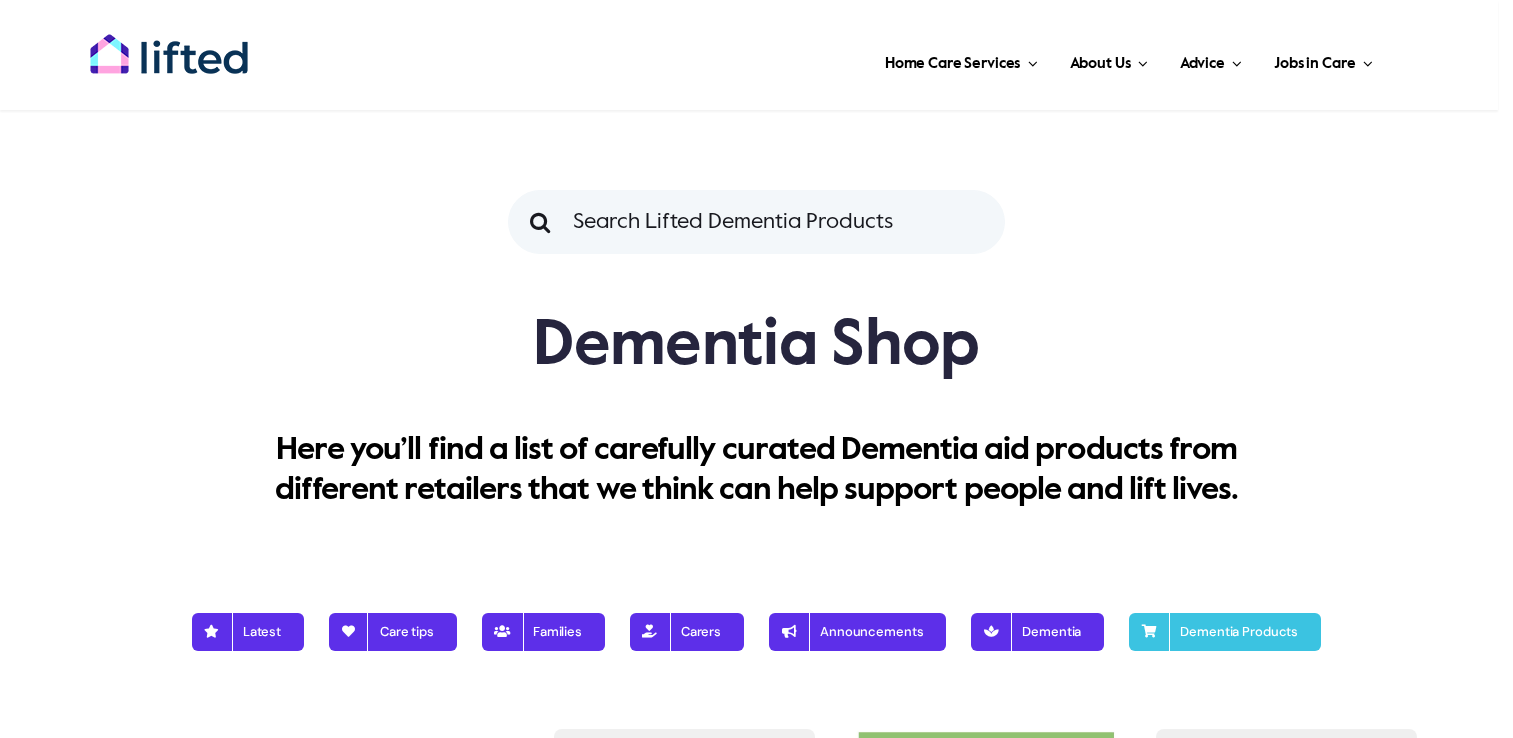 scroll, scrollTop: 300, scrollLeft: 0, axis: vertical 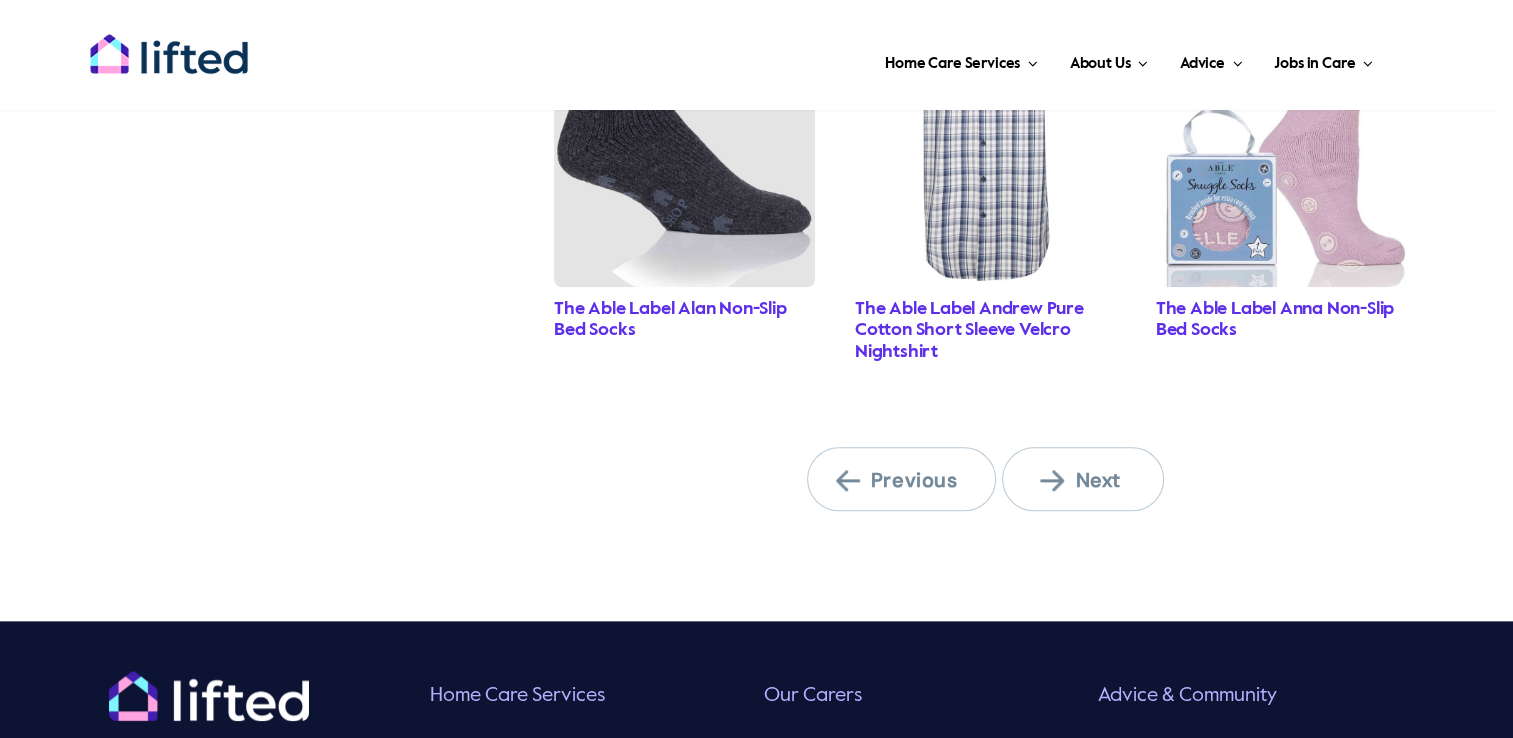 click on "Next" at bounding box center [1095, 480] 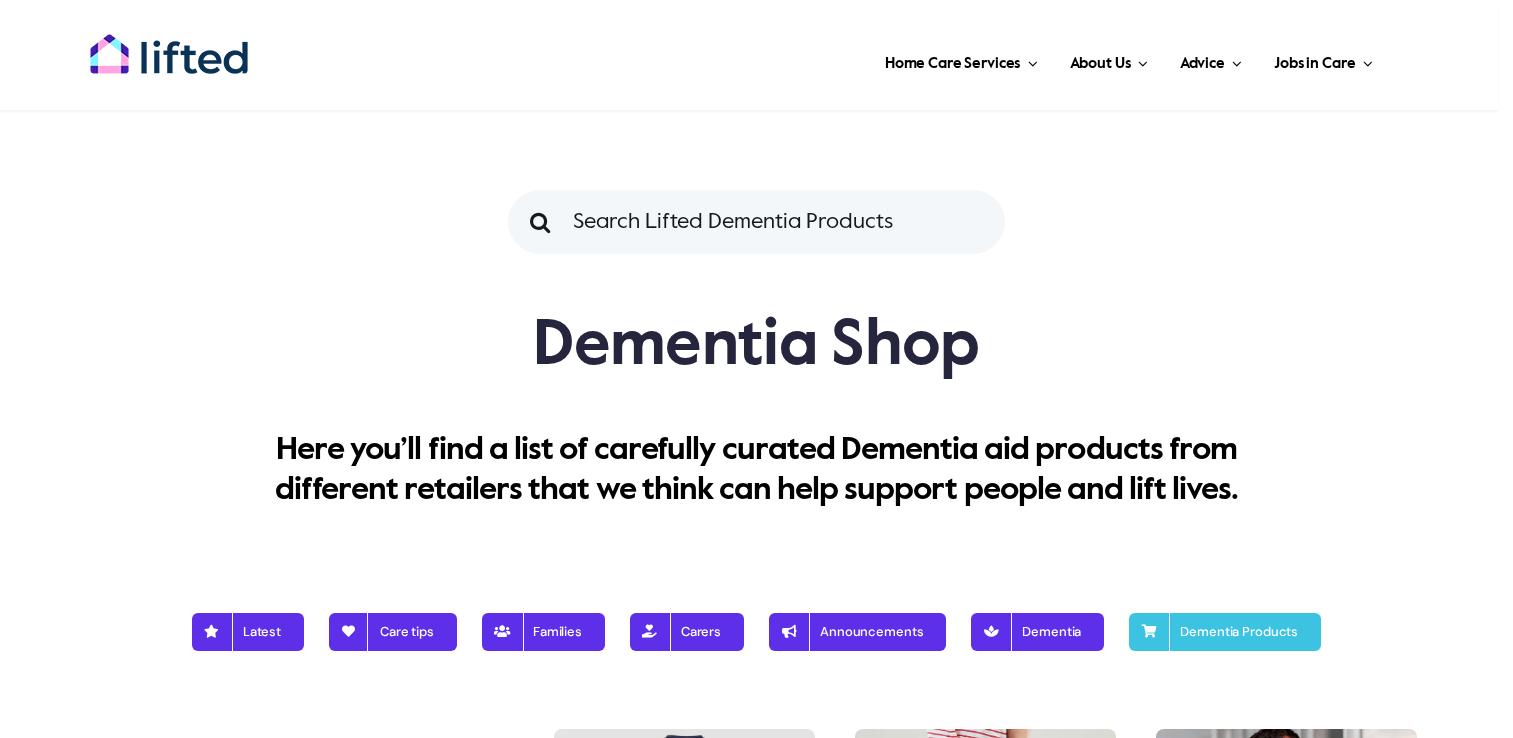 scroll, scrollTop: 116, scrollLeft: 0, axis: vertical 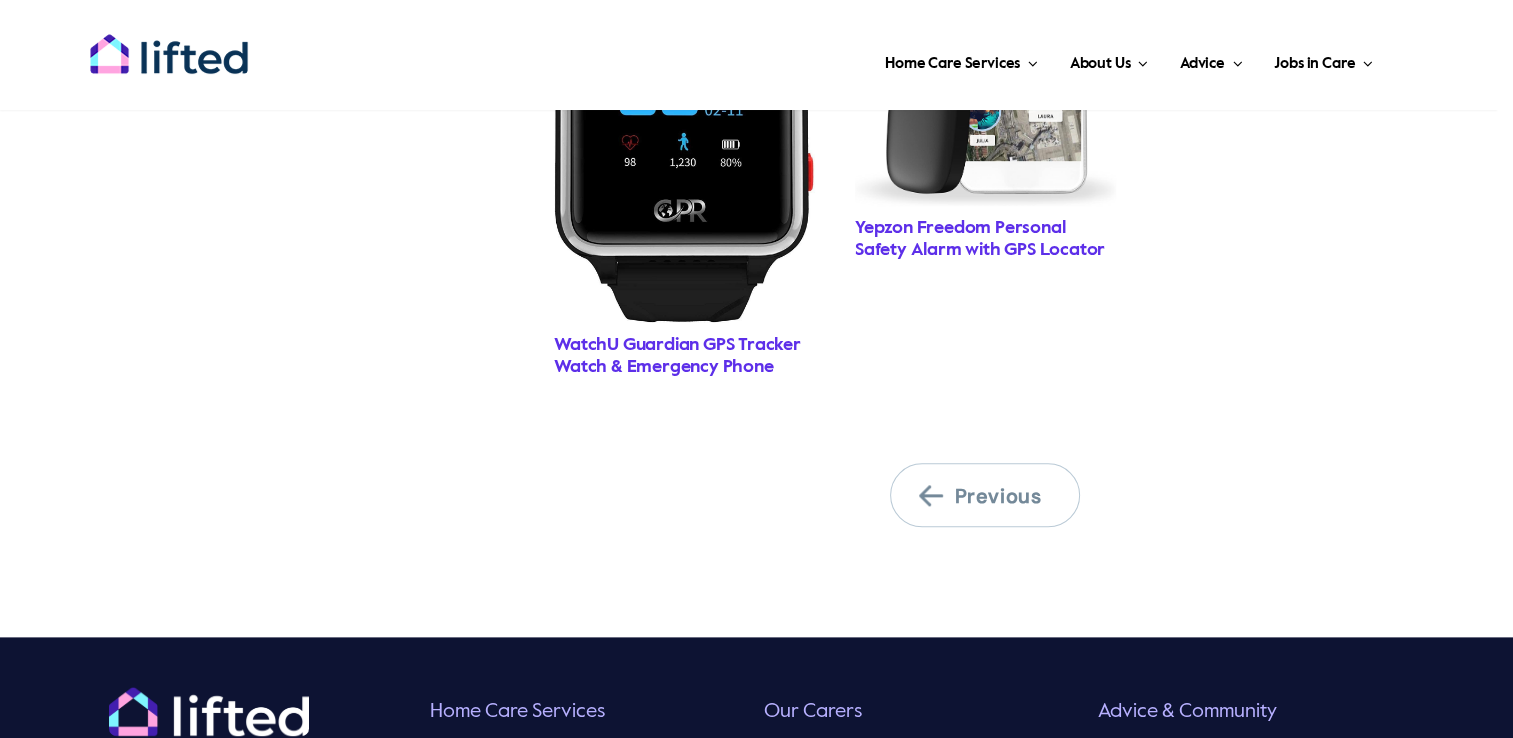 click on "Previous" at bounding box center (985, 496) 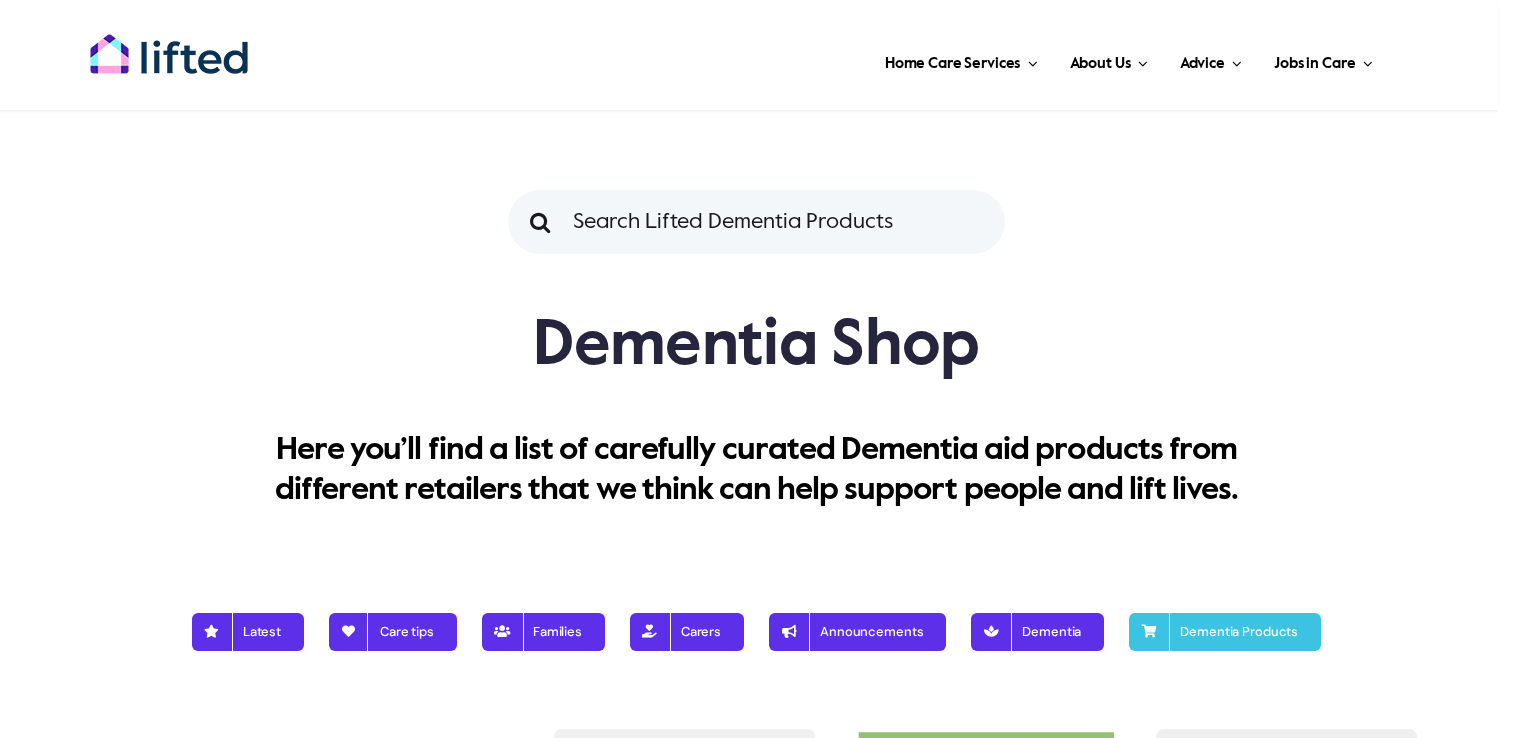 scroll, scrollTop: 0, scrollLeft: 0, axis: both 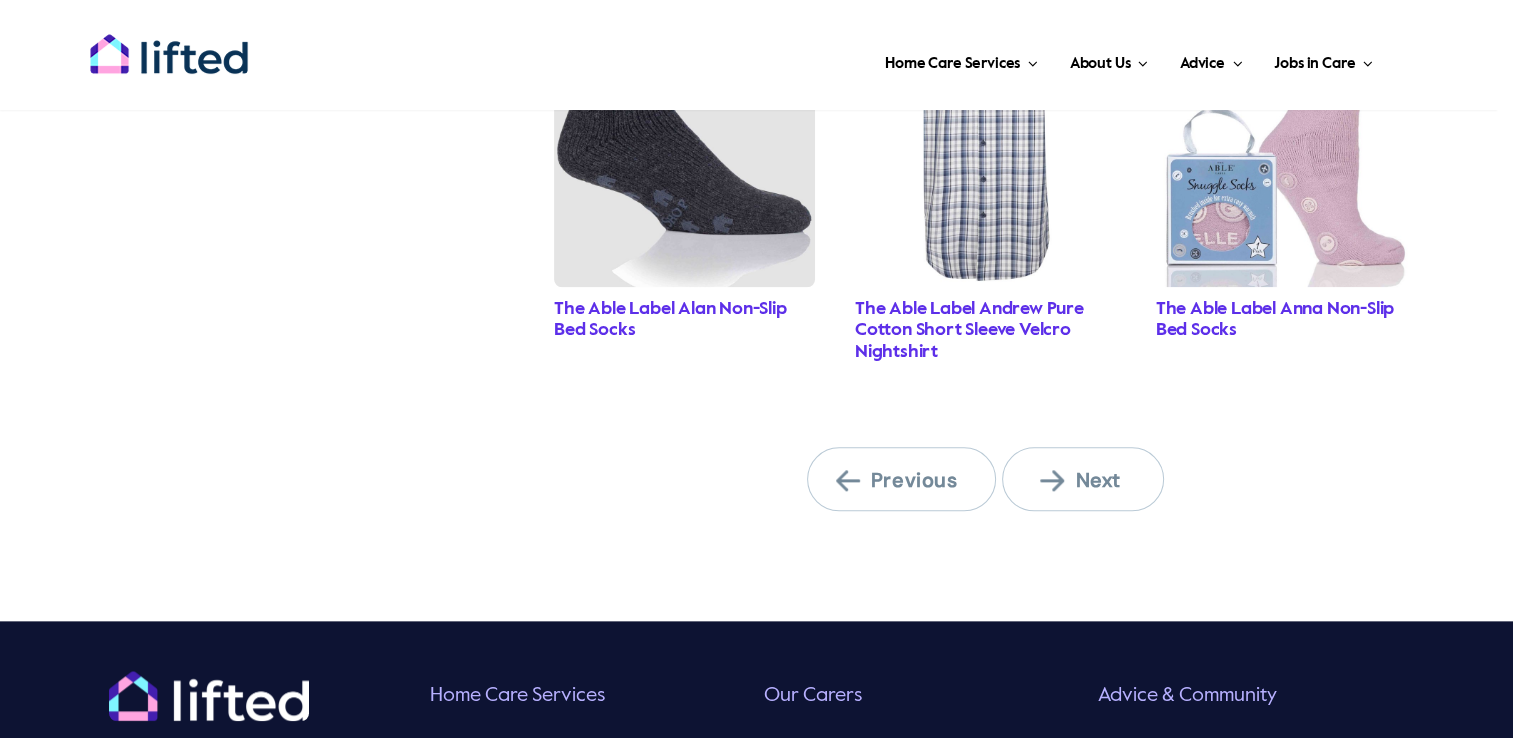 click on "Previous" at bounding box center [902, 480] 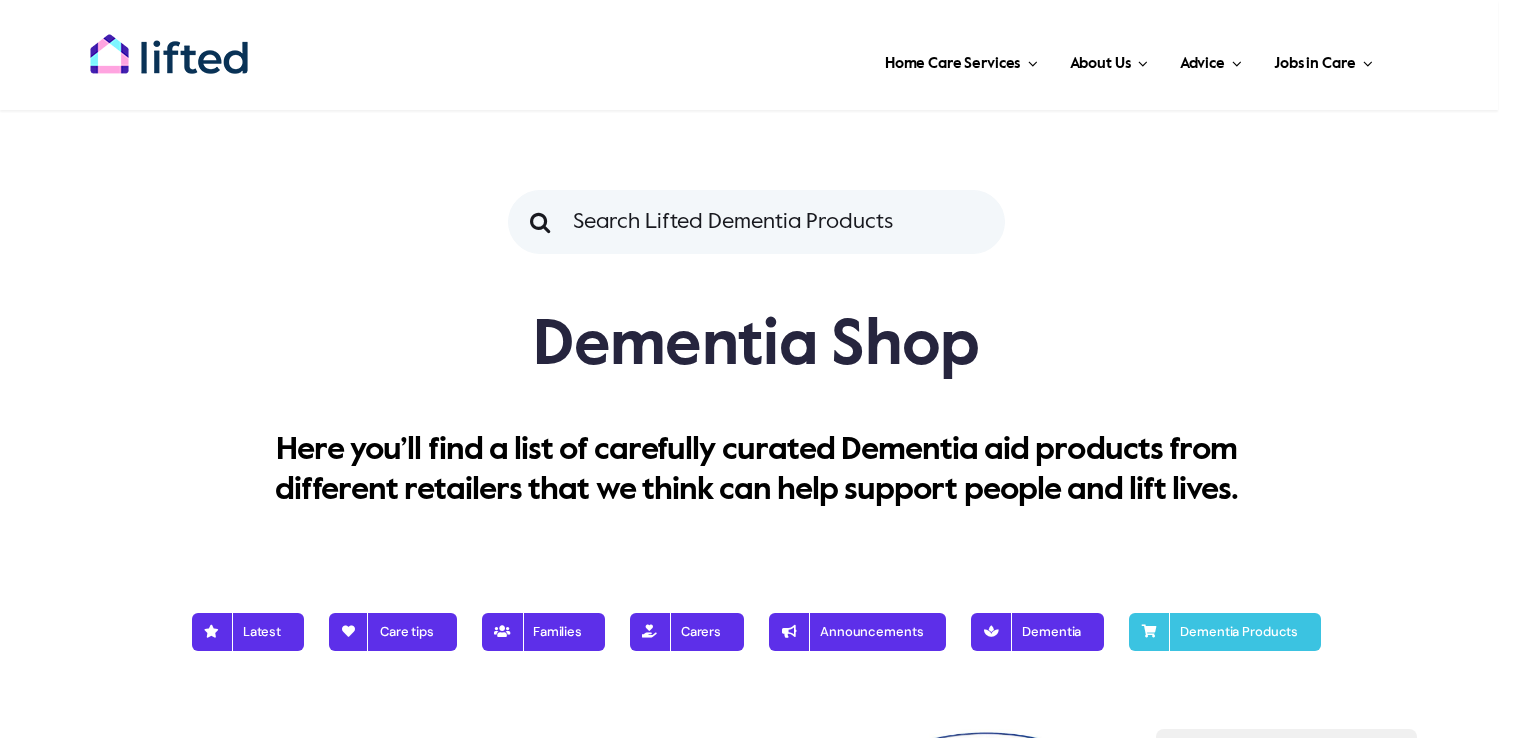 scroll, scrollTop: 0, scrollLeft: 0, axis: both 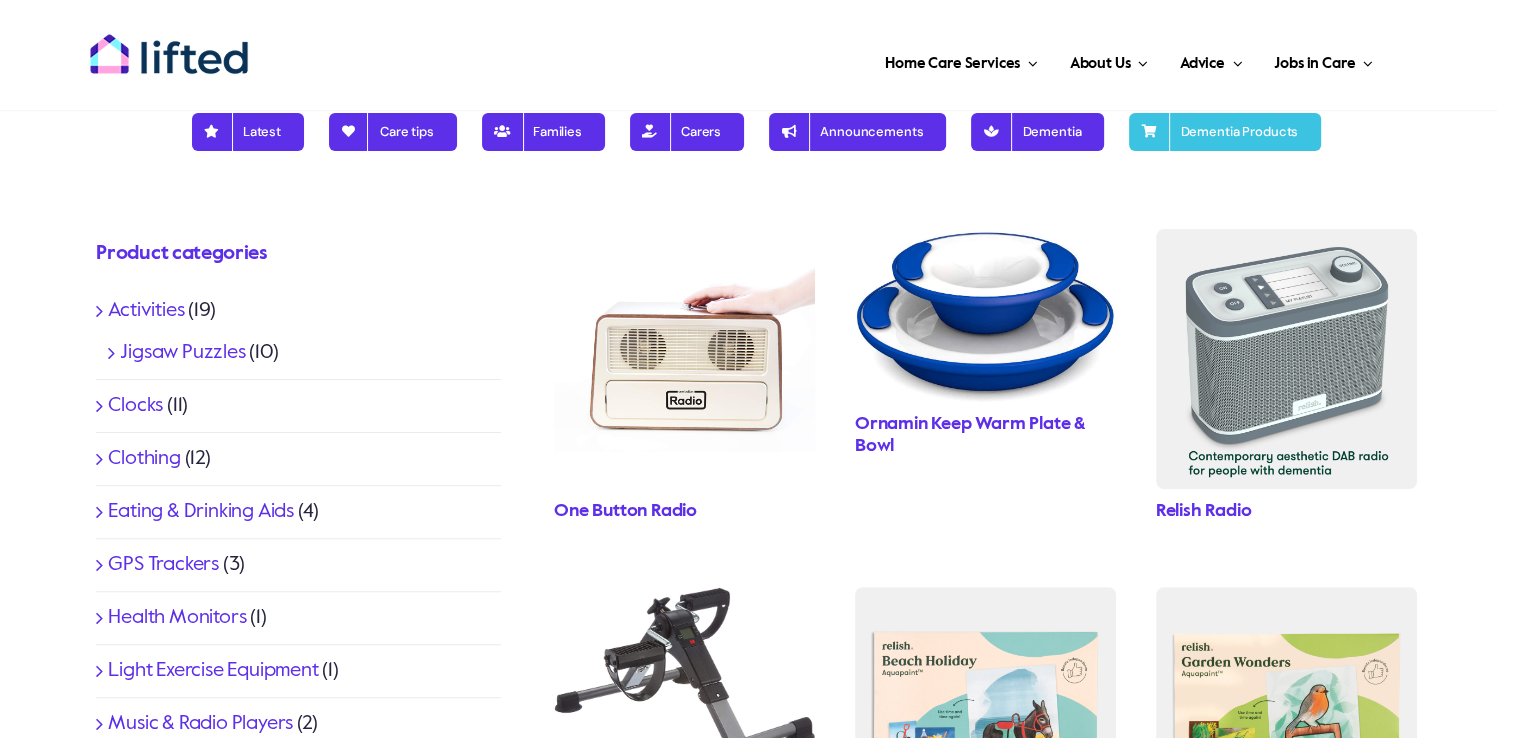 click at bounding box center [1286, 359] 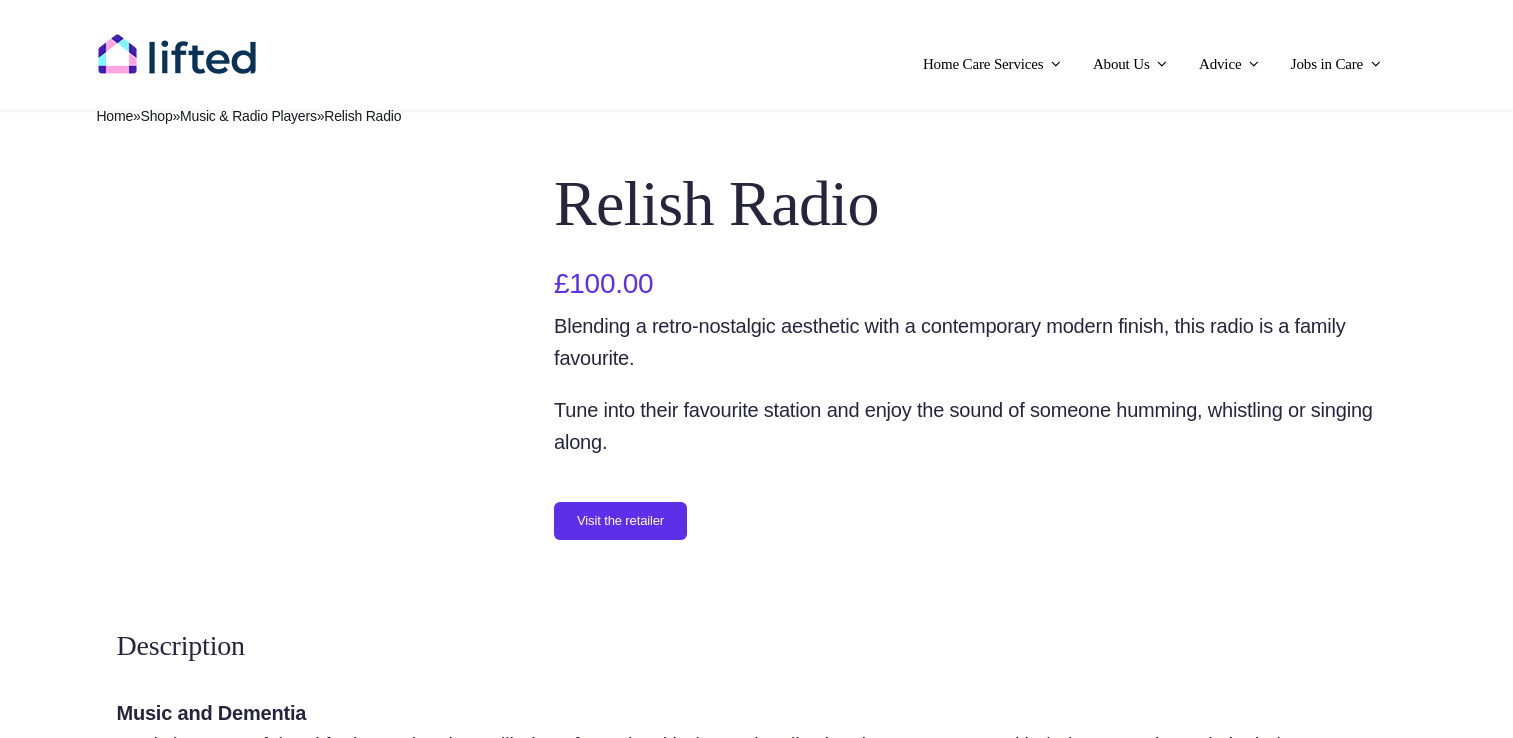 scroll, scrollTop: 0, scrollLeft: 0, axis: both 